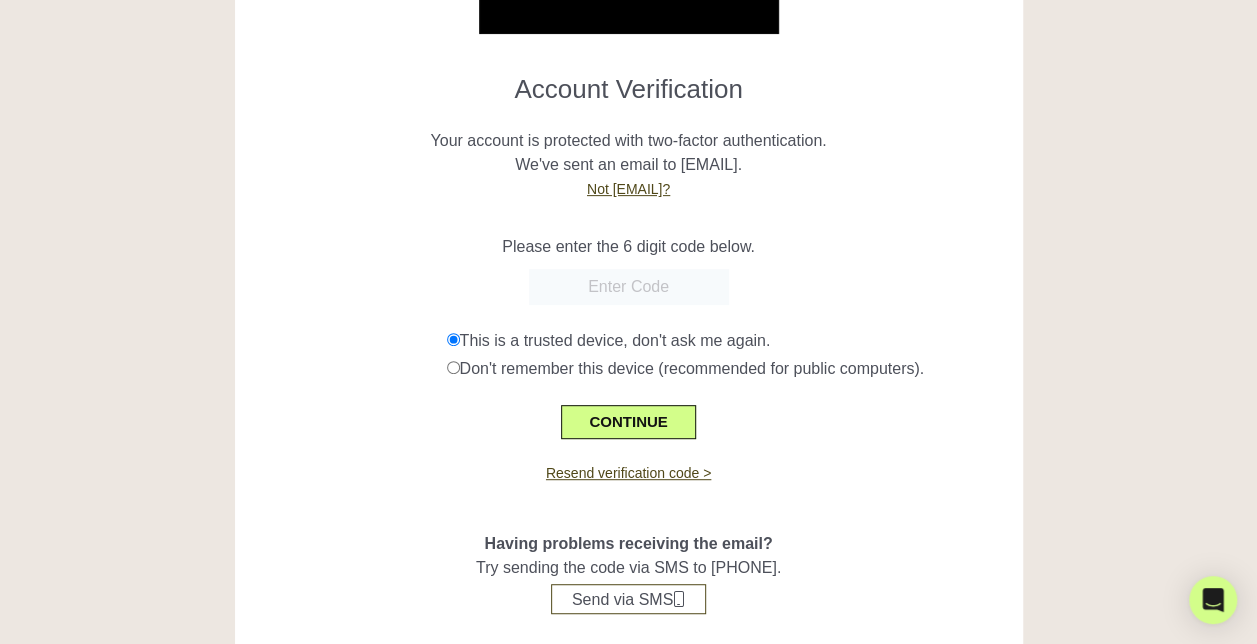 scroll, scrollTop: 327, scrollLeft: 0, axis: vertical 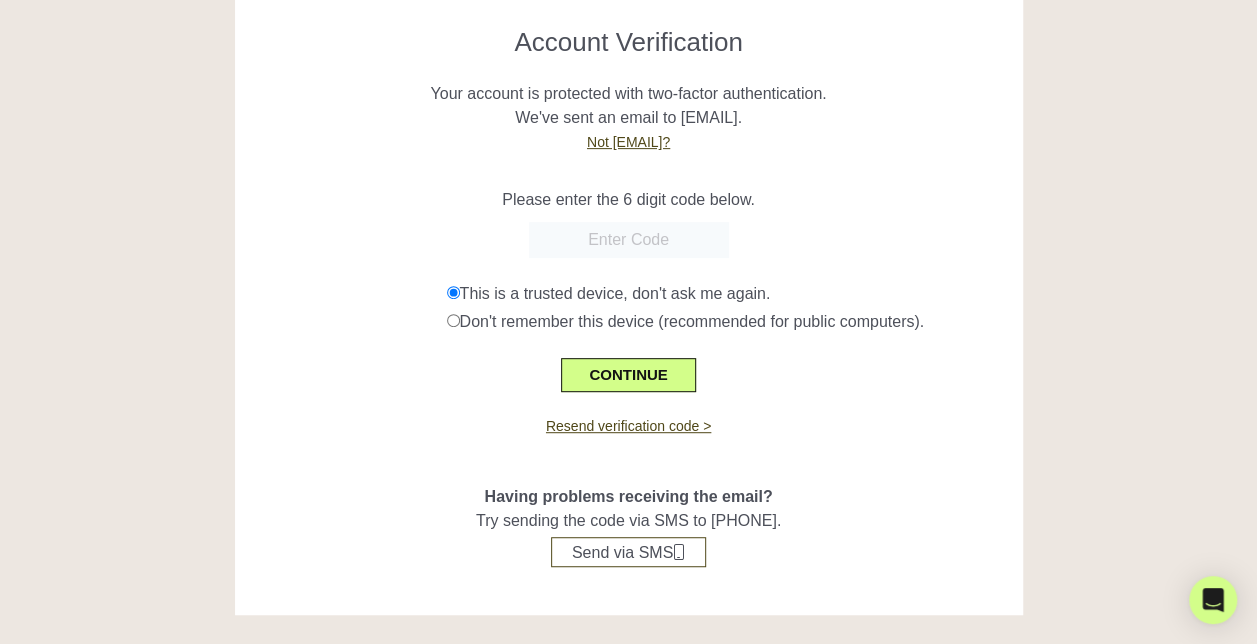 click on "Having problems receiving the email?
Try sending the code via SMS to [PHONE].
Send via SMS" at bounding box center (629, 502) 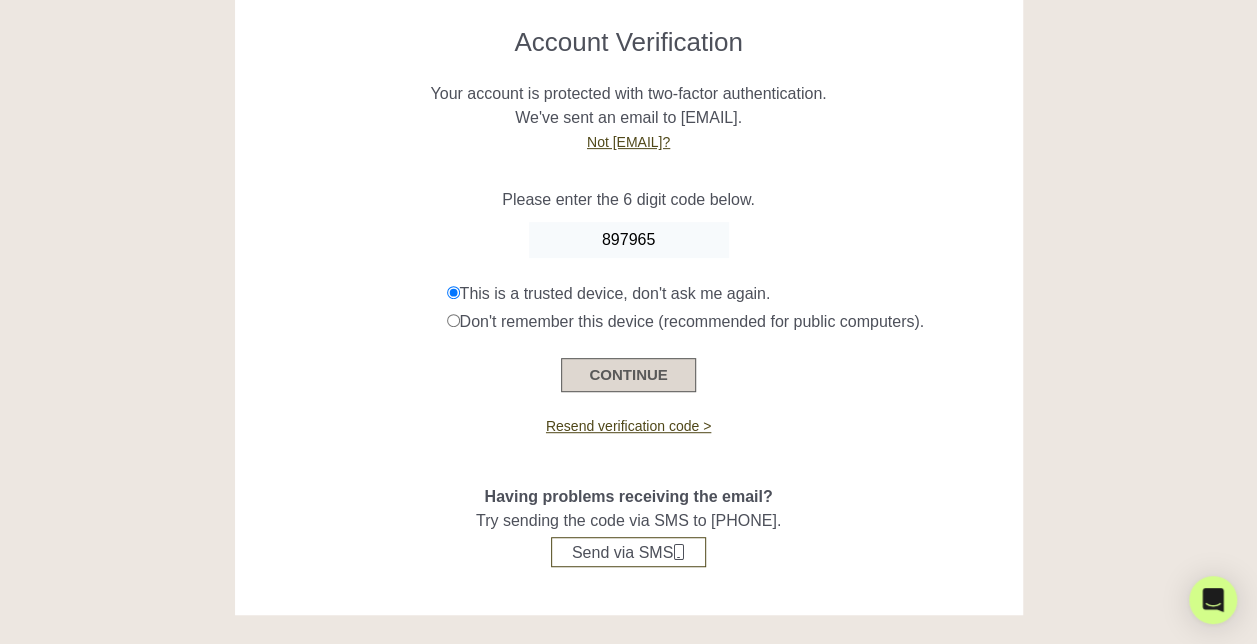 type on "897965" 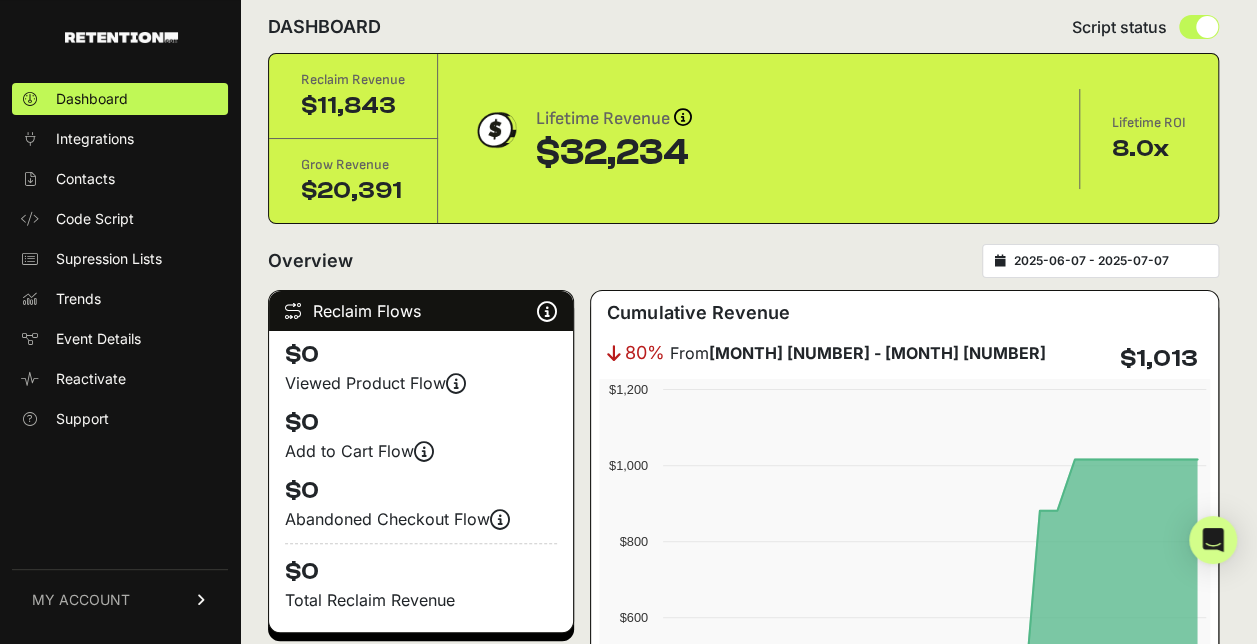 scroll, scrollTop: 0, scrollLeft: 0, axis: both 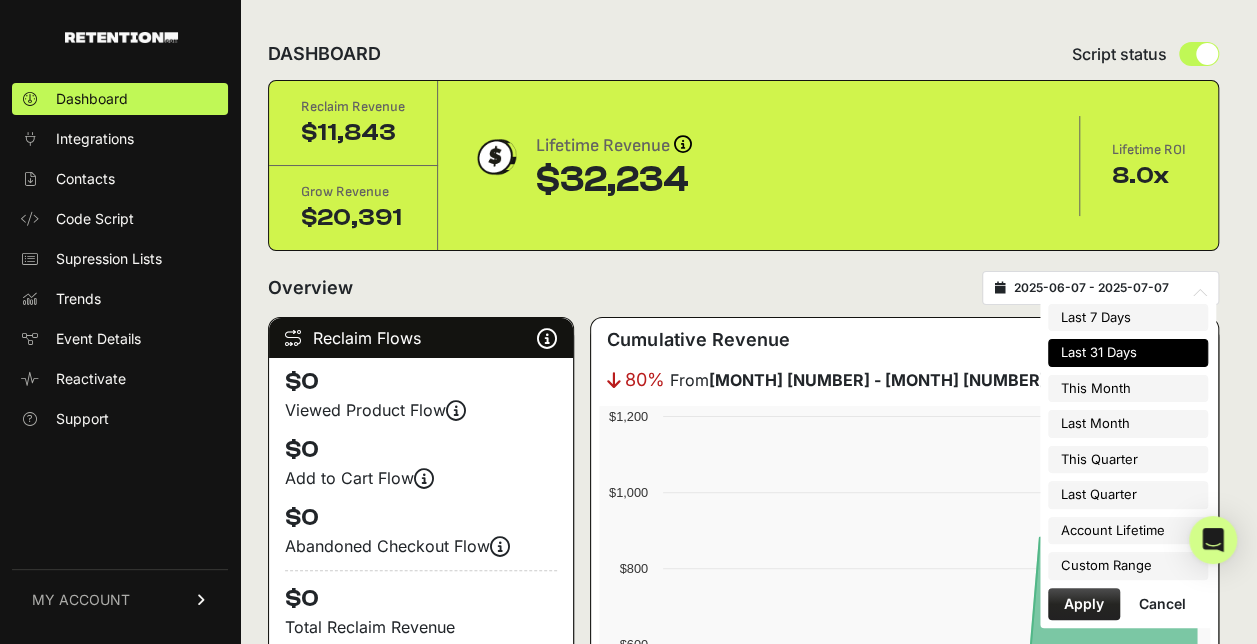 click on "2025-06-07 - 2025-07-07" at bounding box center (1110, 288) 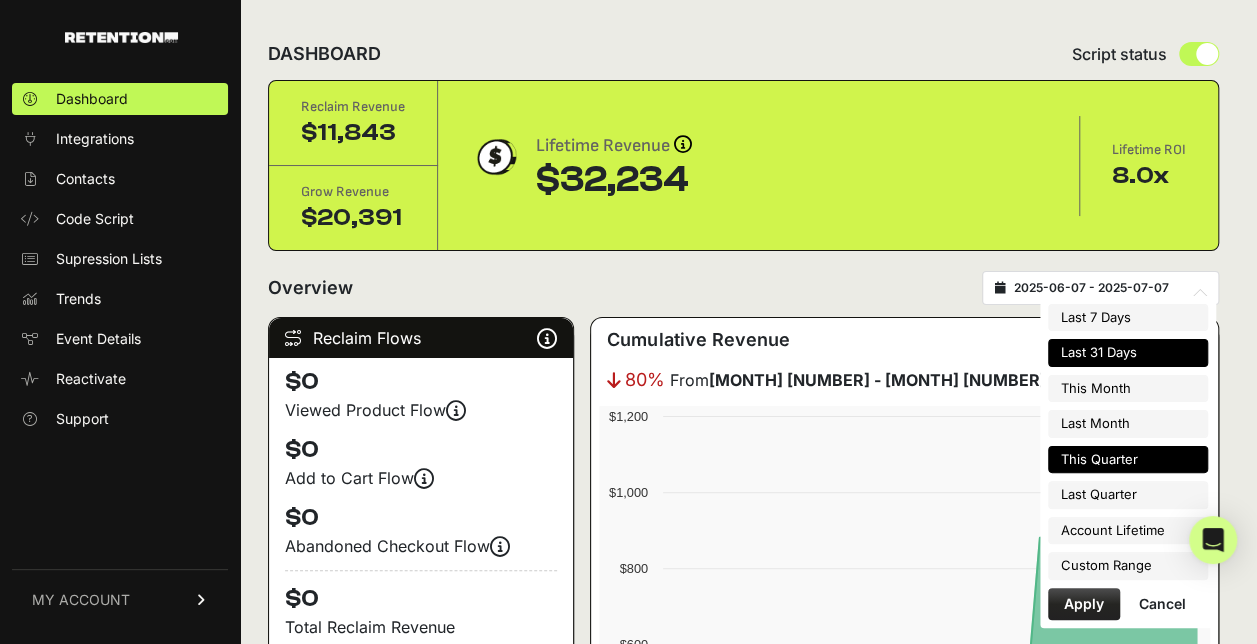 click on "This Quarter" at bounding box center (1128, 460) 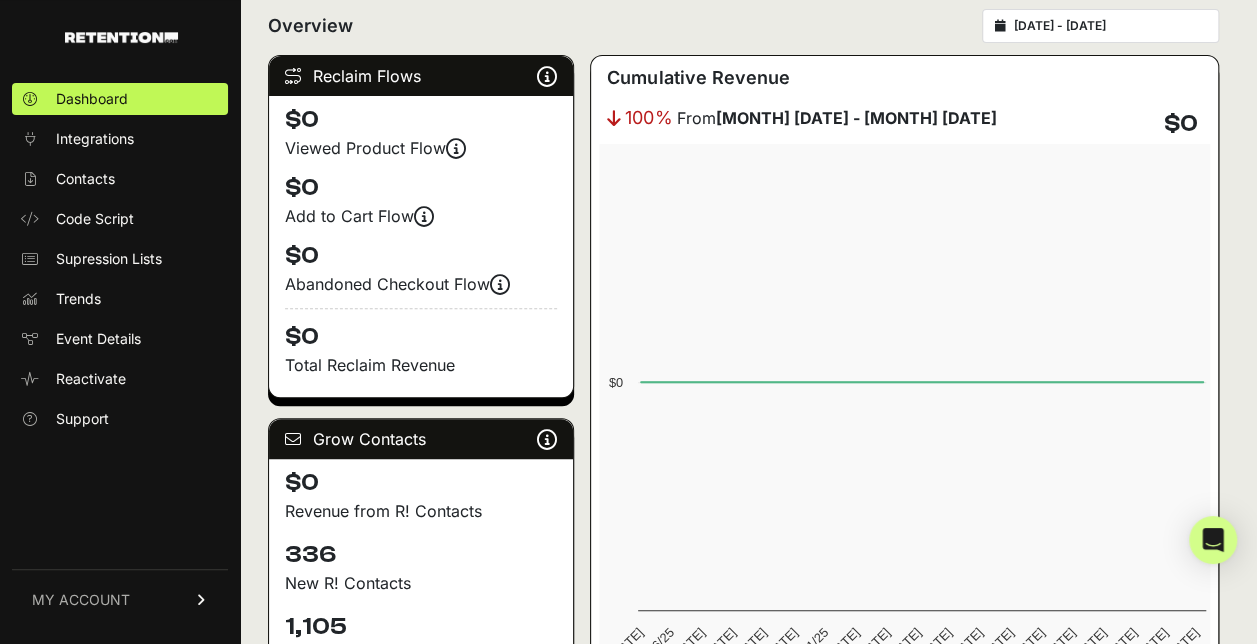 scroll, scrollTop: 0, scrollLeft: 0, axis: both 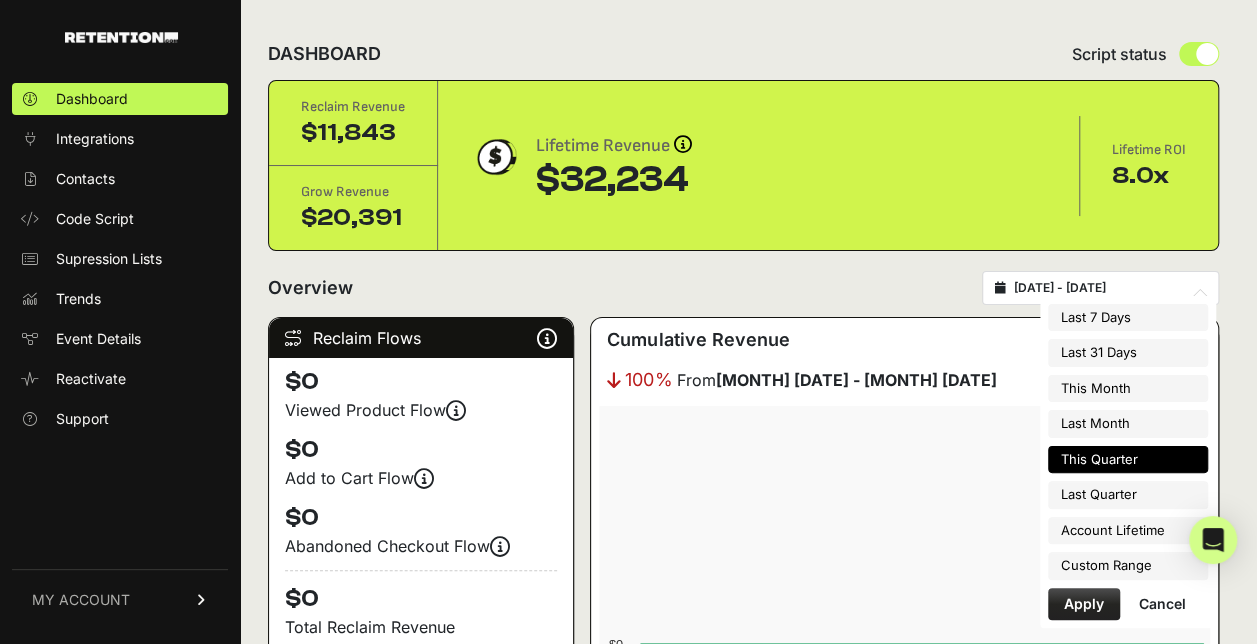 click on "[DATE] - [DATE]" at bounding box center [1110, 288] 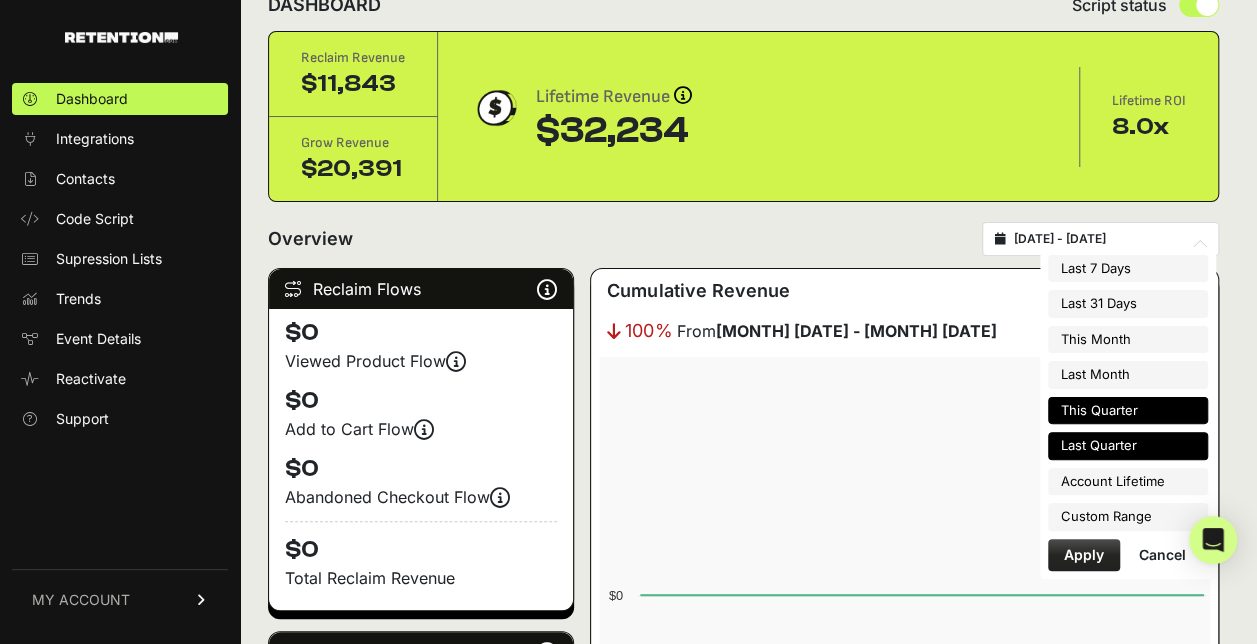 scroll, scrollTop: 50, scrollLeft: 0, axis: vertical 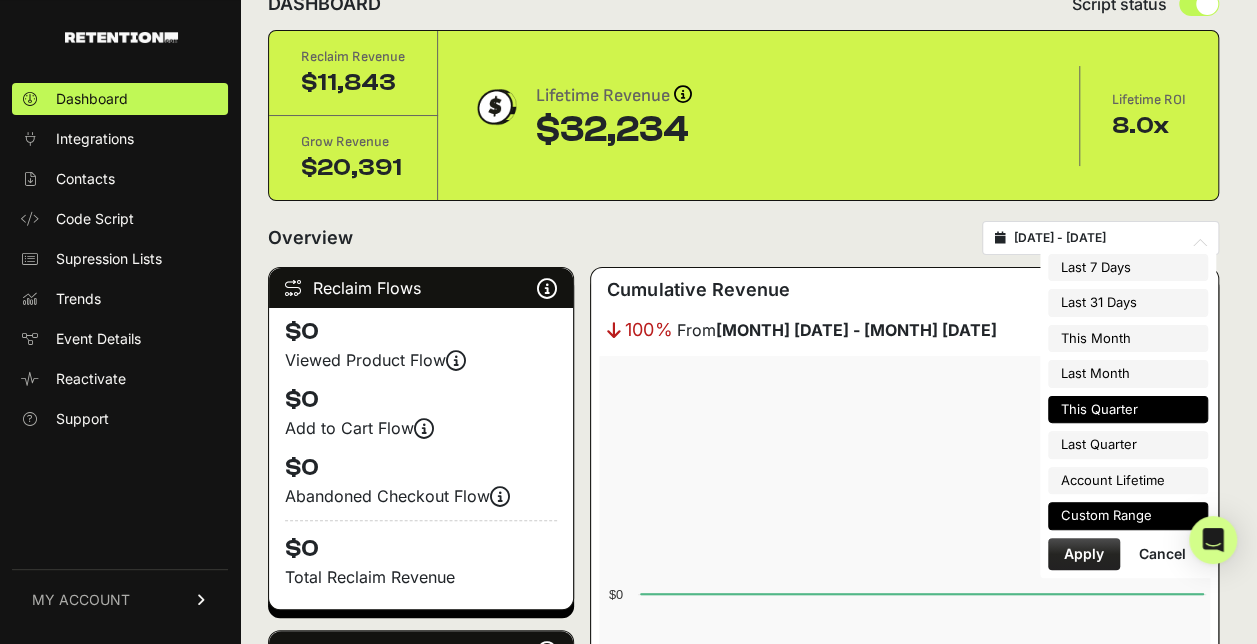 click on "Custom Range" at bounding box center [1128, 516] 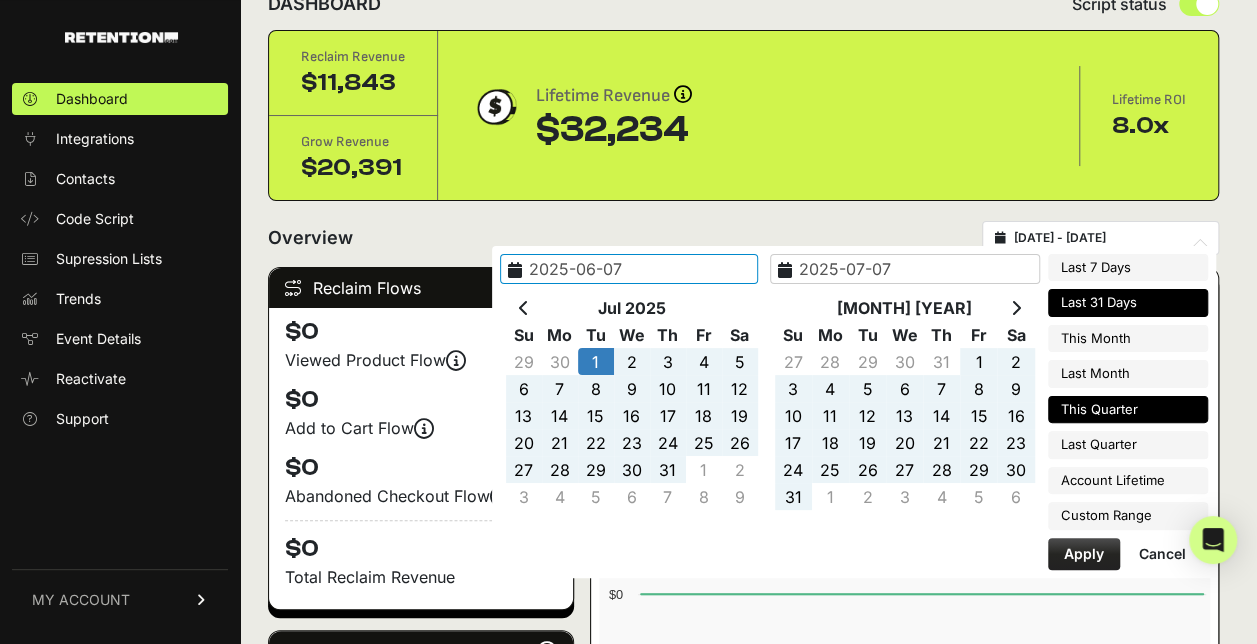 click on "Last 31 Days" at bounding box center [1128, 303] 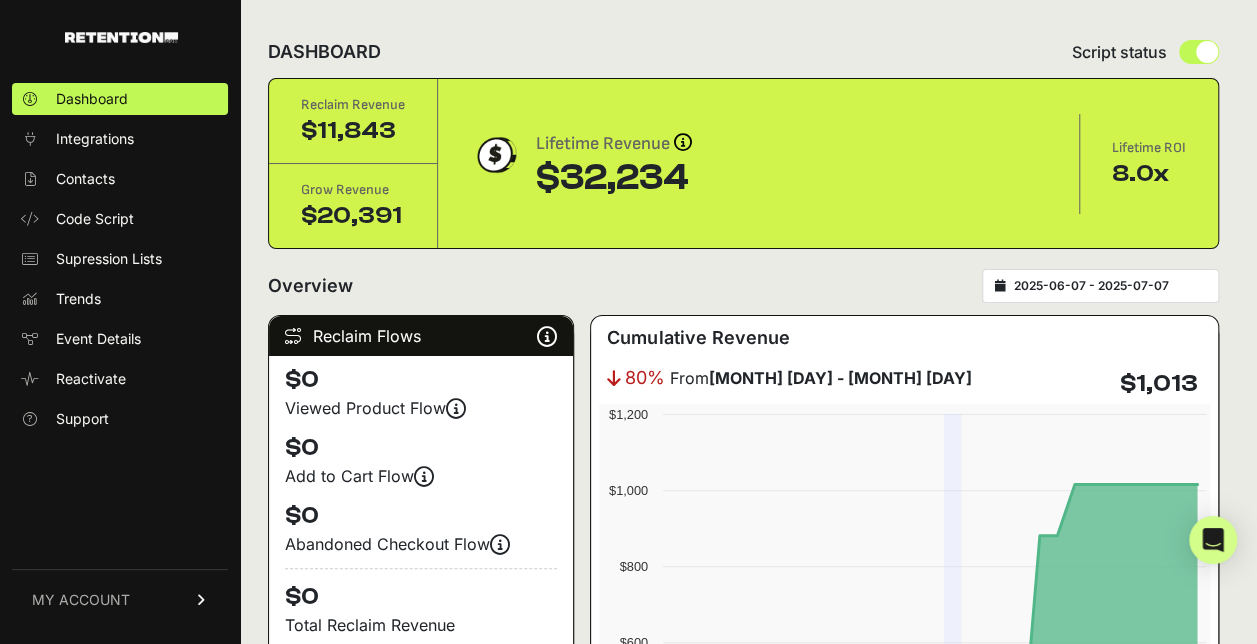 scroll, scrollTop: 0, scrollLeft: 0, axis: both 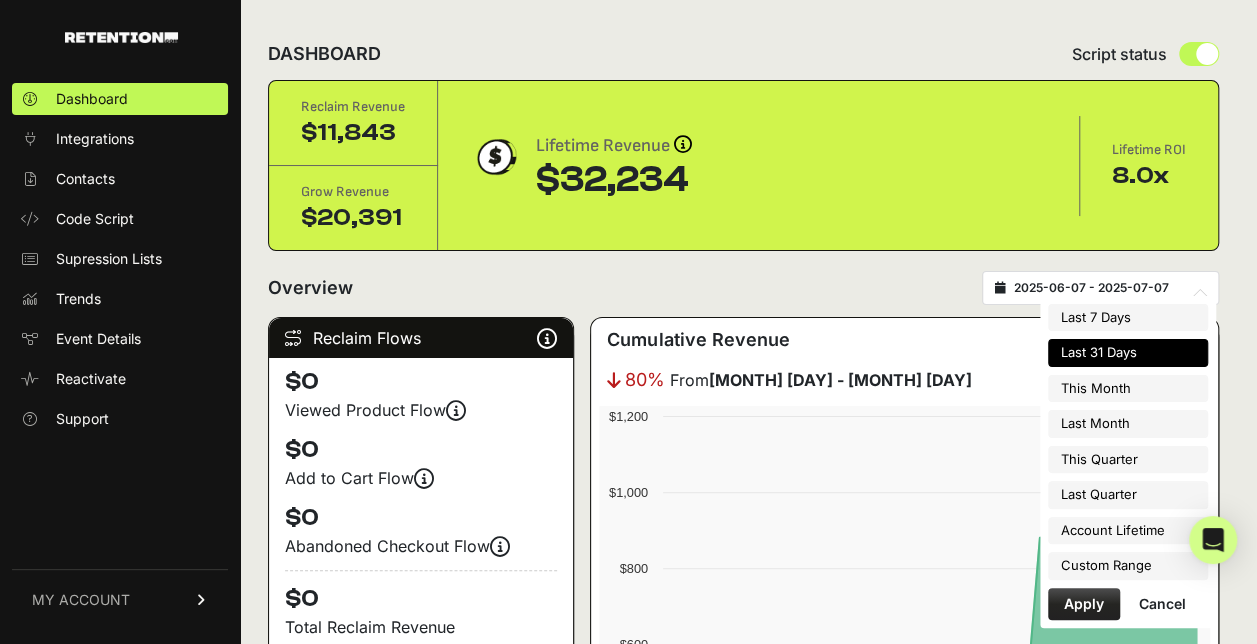 click on "2025-06-07 - 2025-07-07" at bounding box center [1110, 288] 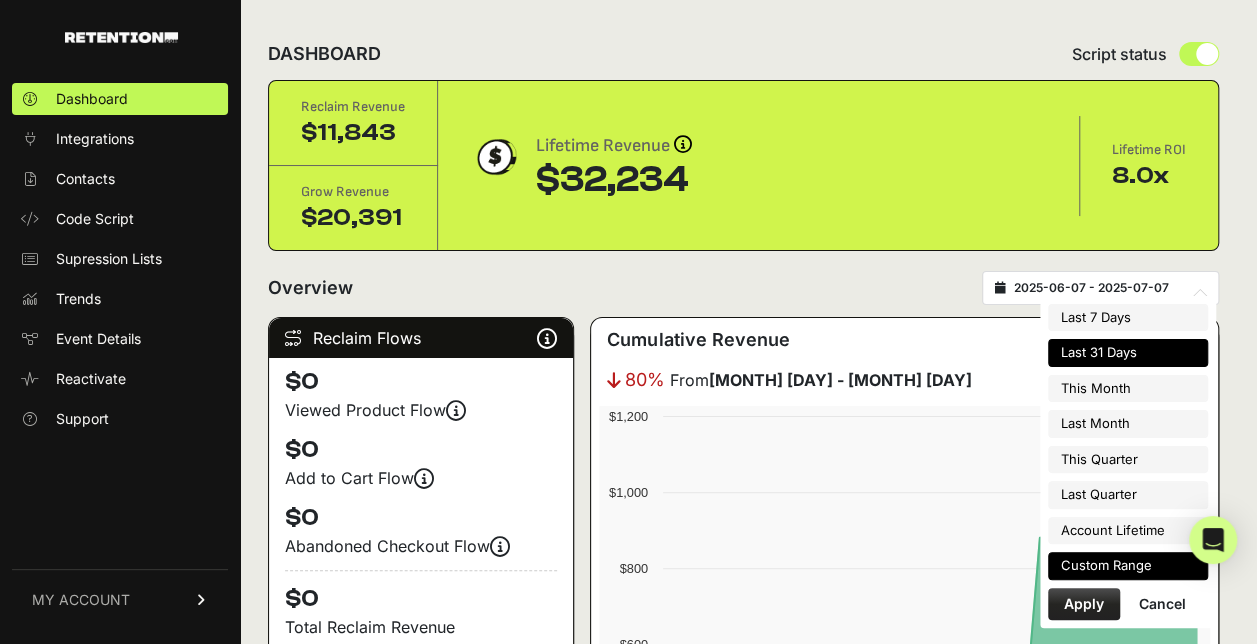 click on "Custom Range" at bounding box center [1128, 566] 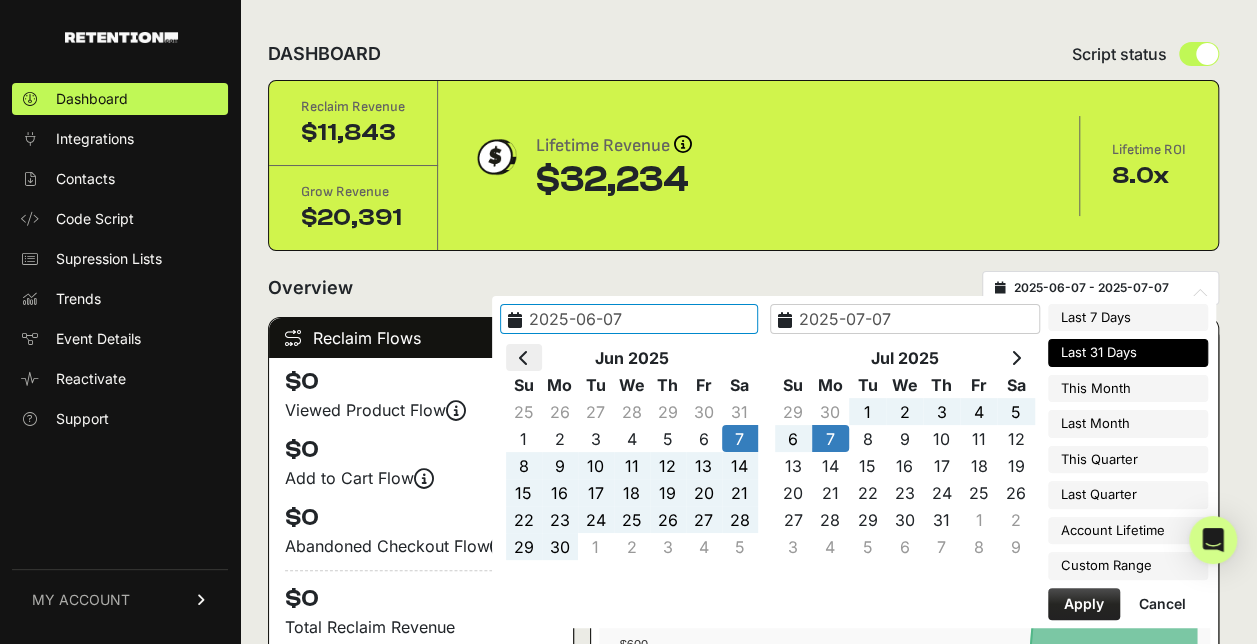 click at bounding box center [524, 358] 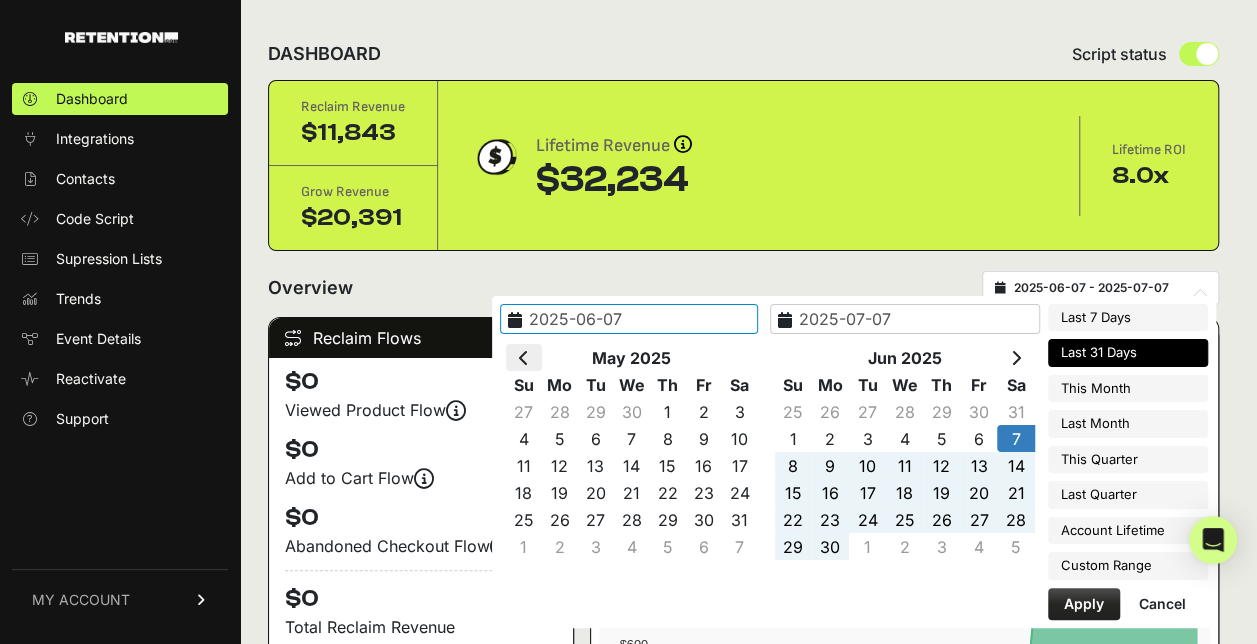 click at bounding box center [524, 358] 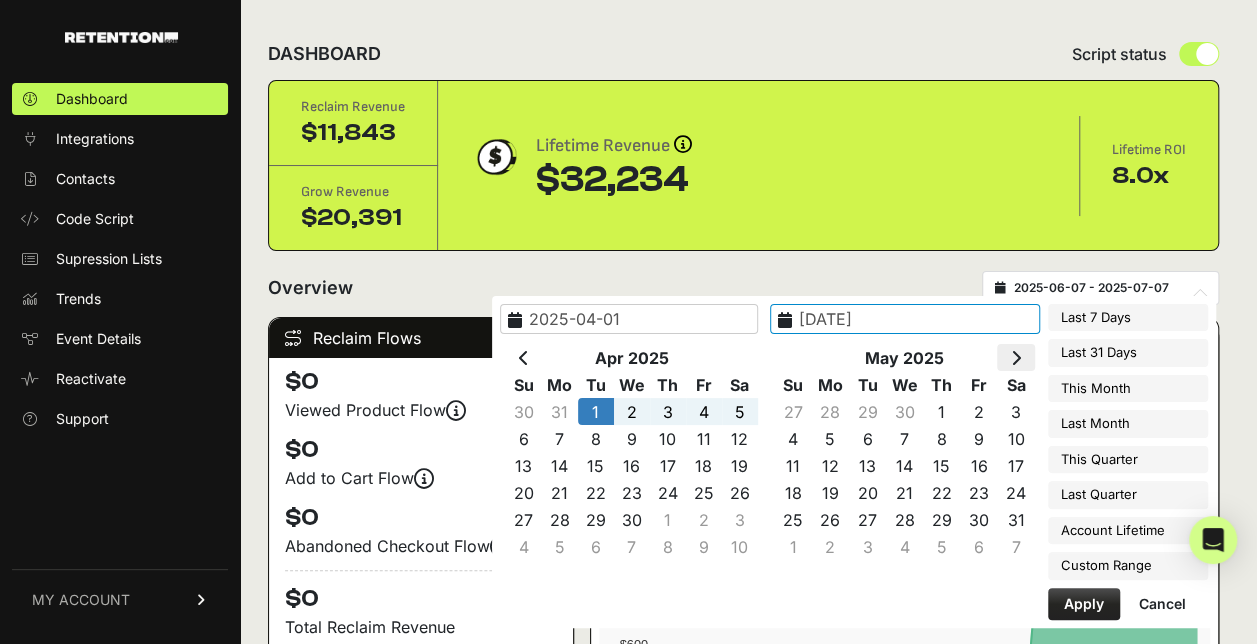 click at bounding box center (1016, 358) 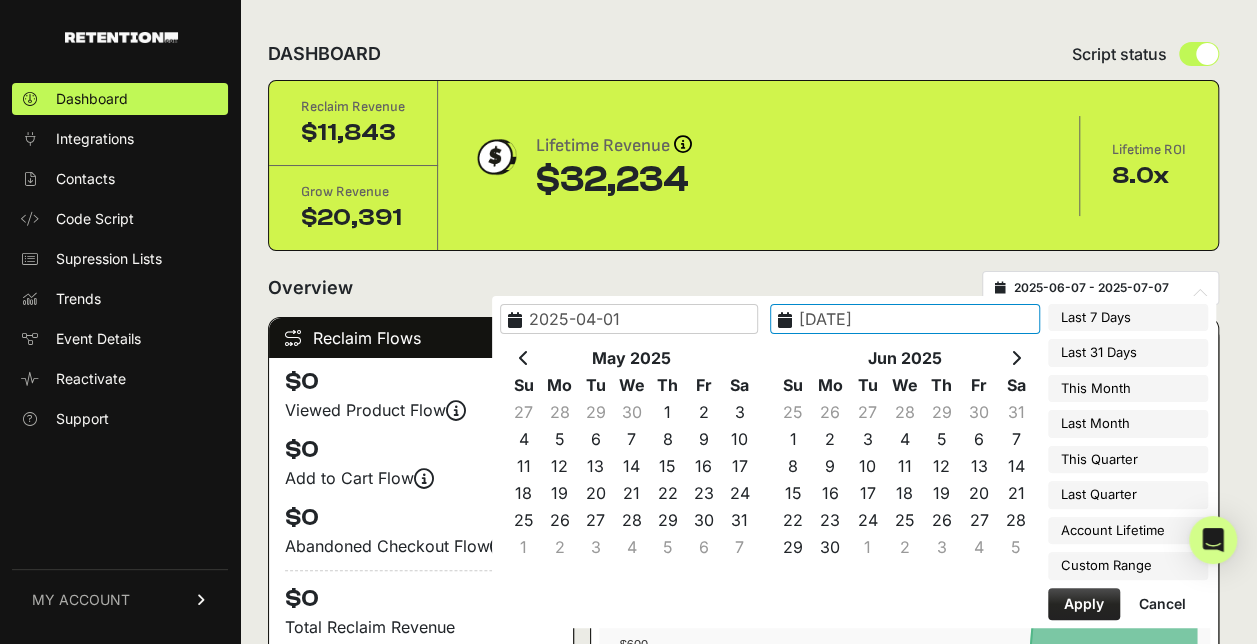 click at bounding box center (1016, 358) 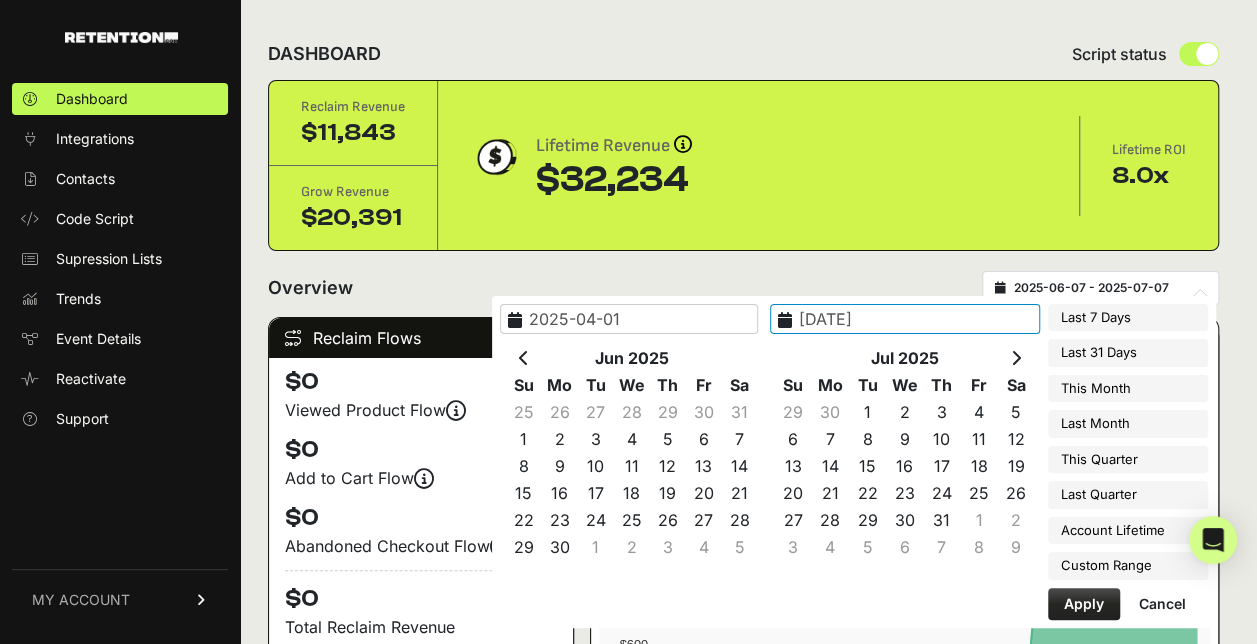 click at bounding box center [1016, 358] 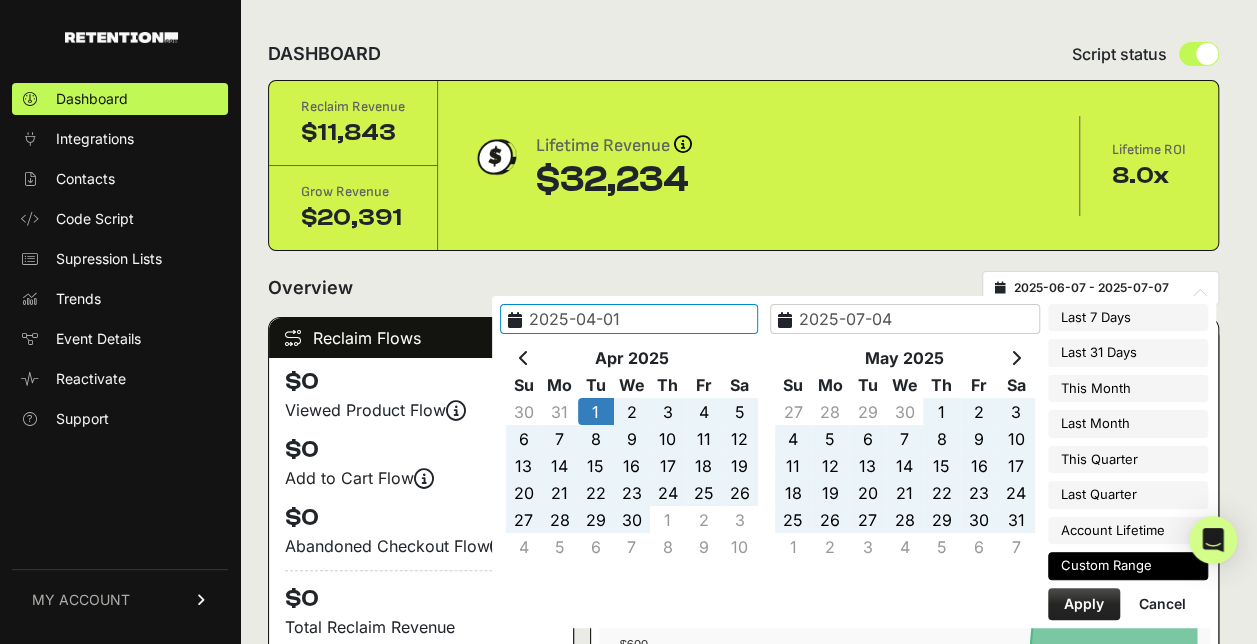 click on "Apply" at bounding box center (1084, 604) 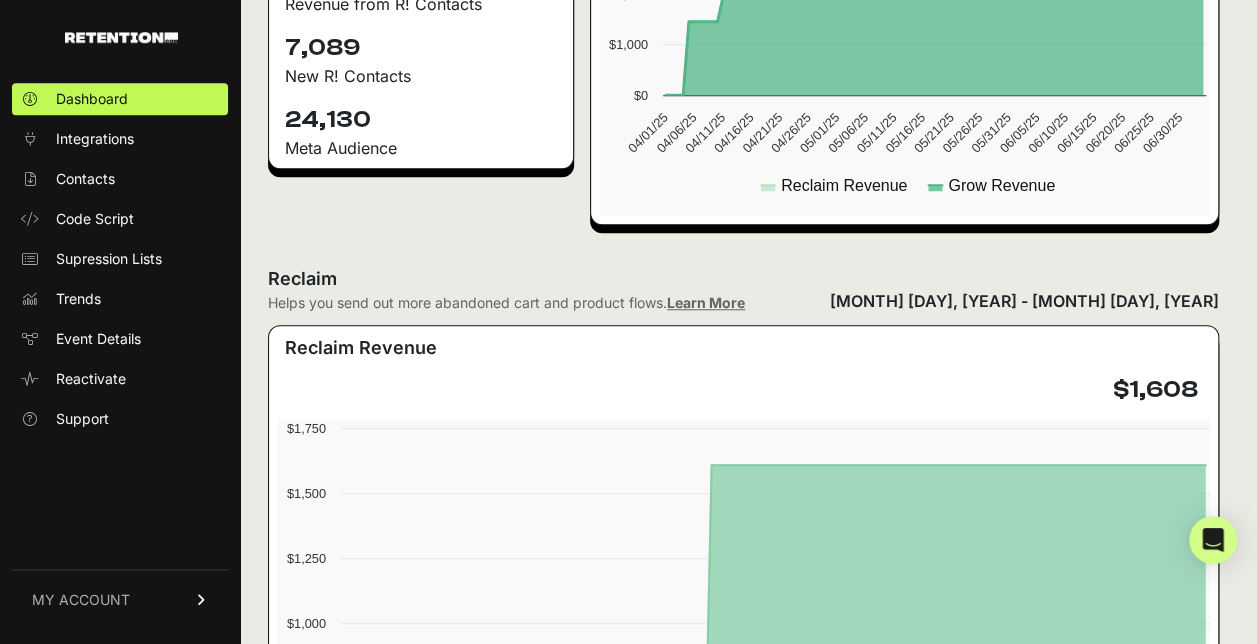 scroll, scrollTop: 0, scrollLeft: 0, axis: both 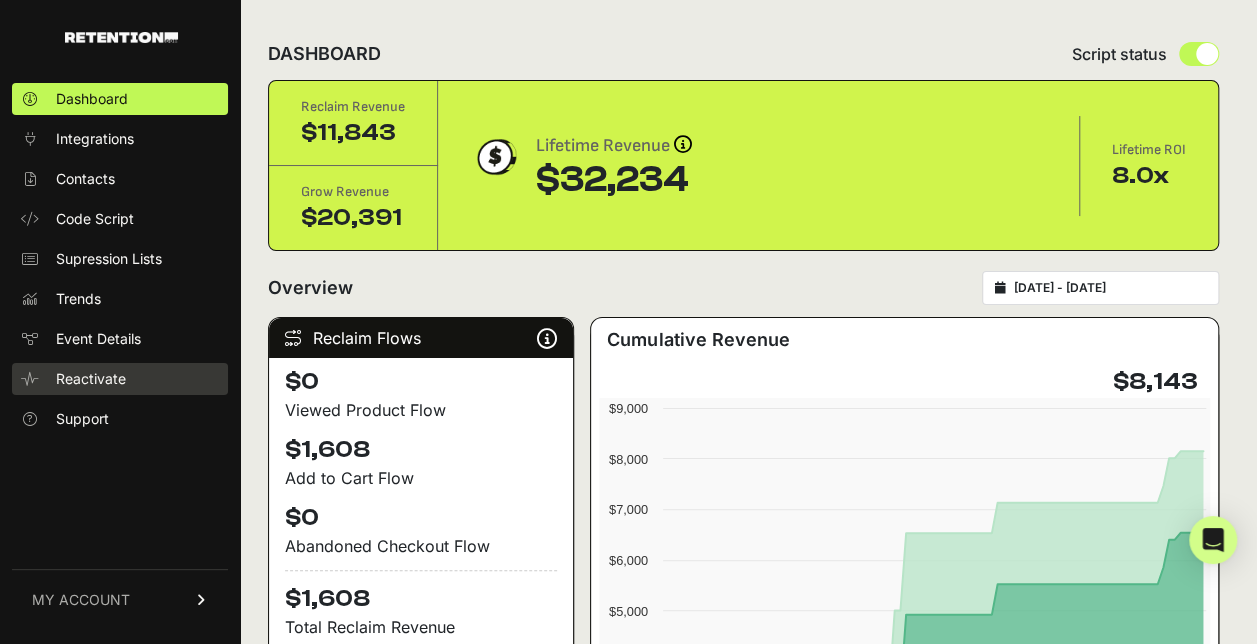 click on "Reactivate" at bounding box center [120, 379] 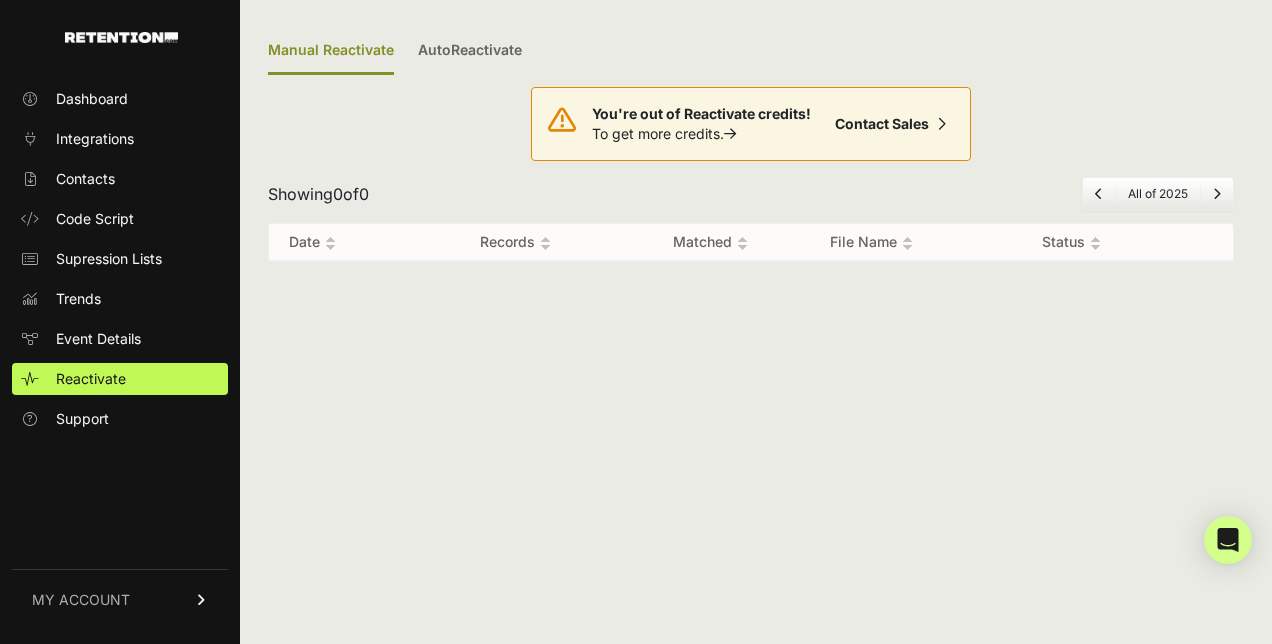 scroll, scrollTop: 0, scrollLeft: 0, axis: both 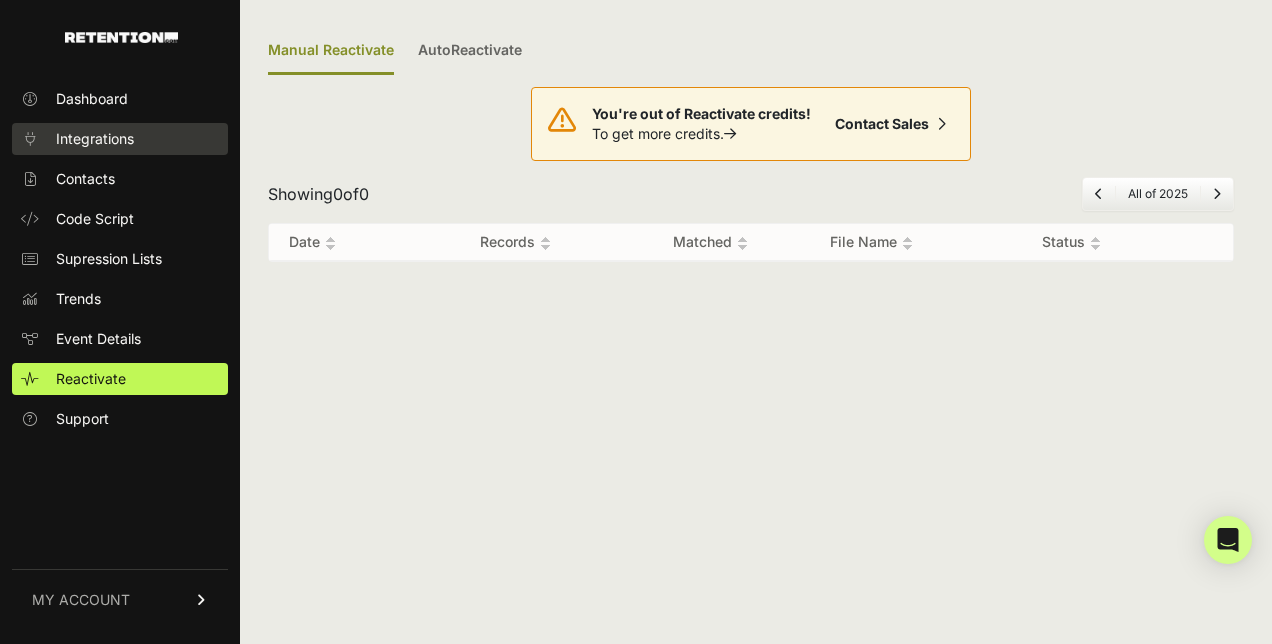 click on "Integrations" at bounding box center (95, 139) 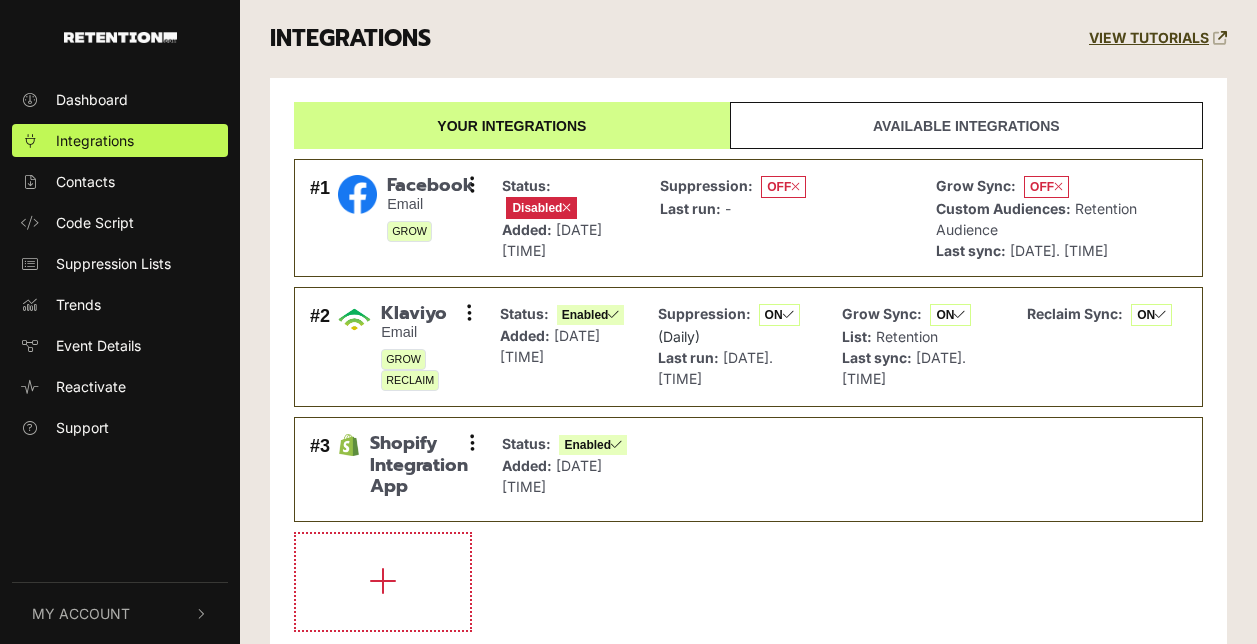 scroll, scrollTop: 0, scrollLeft: 0, axis: both 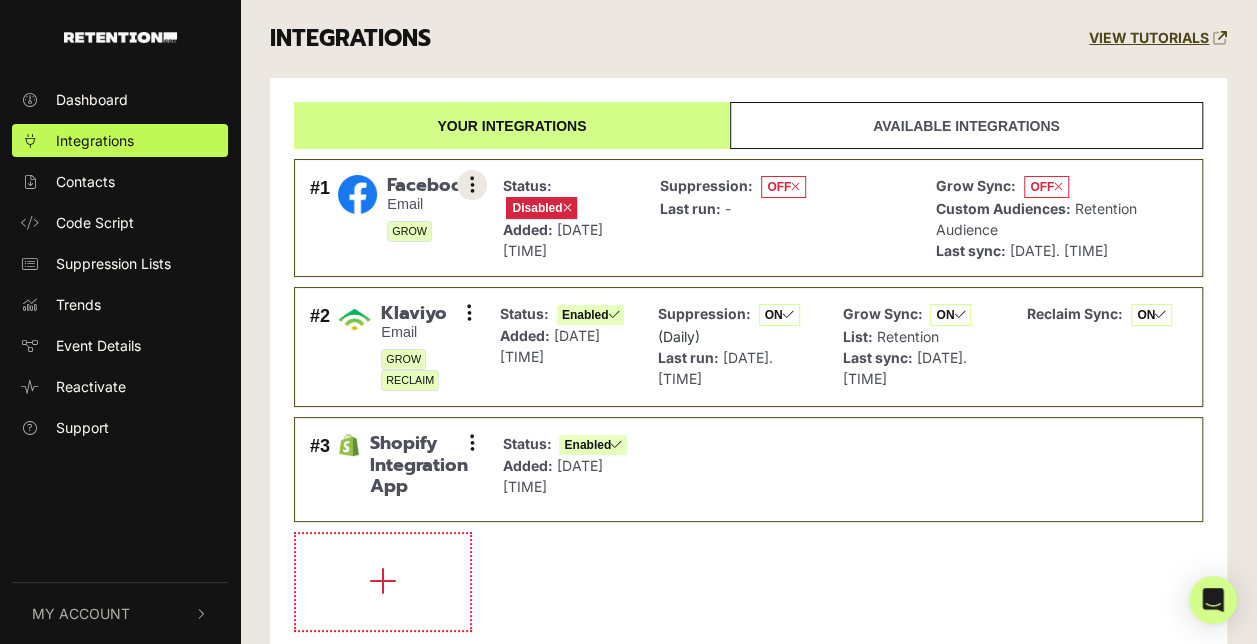 click at bounding box center (472, 185) 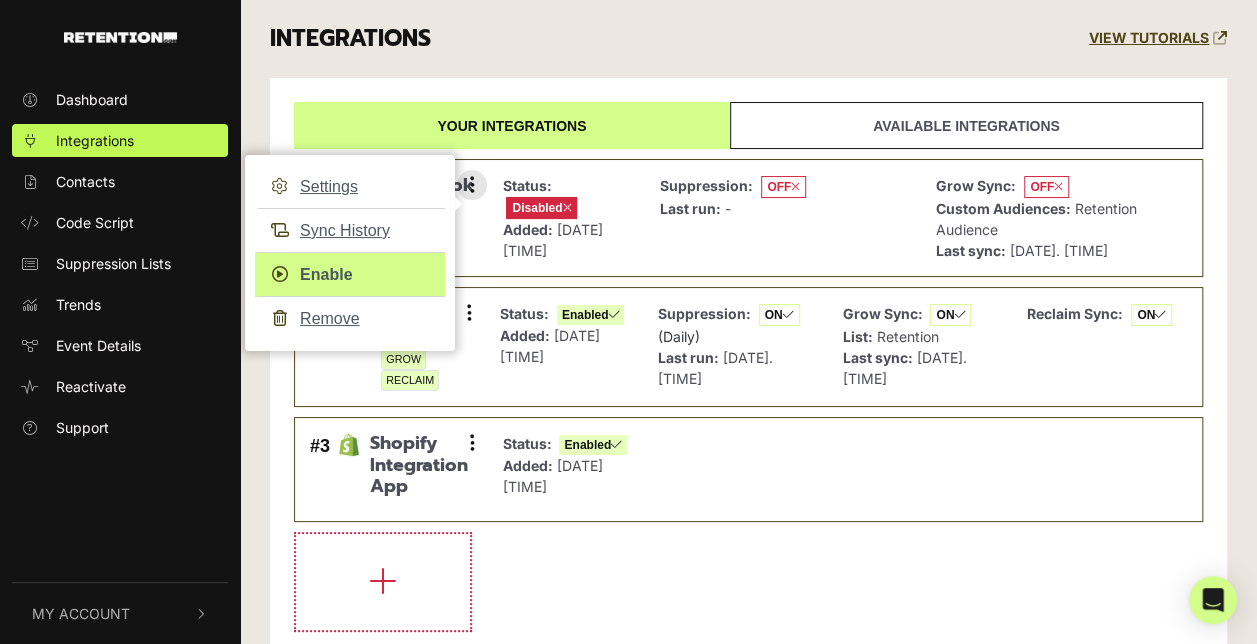 click on "Enable" at bounding box center (350, 274) 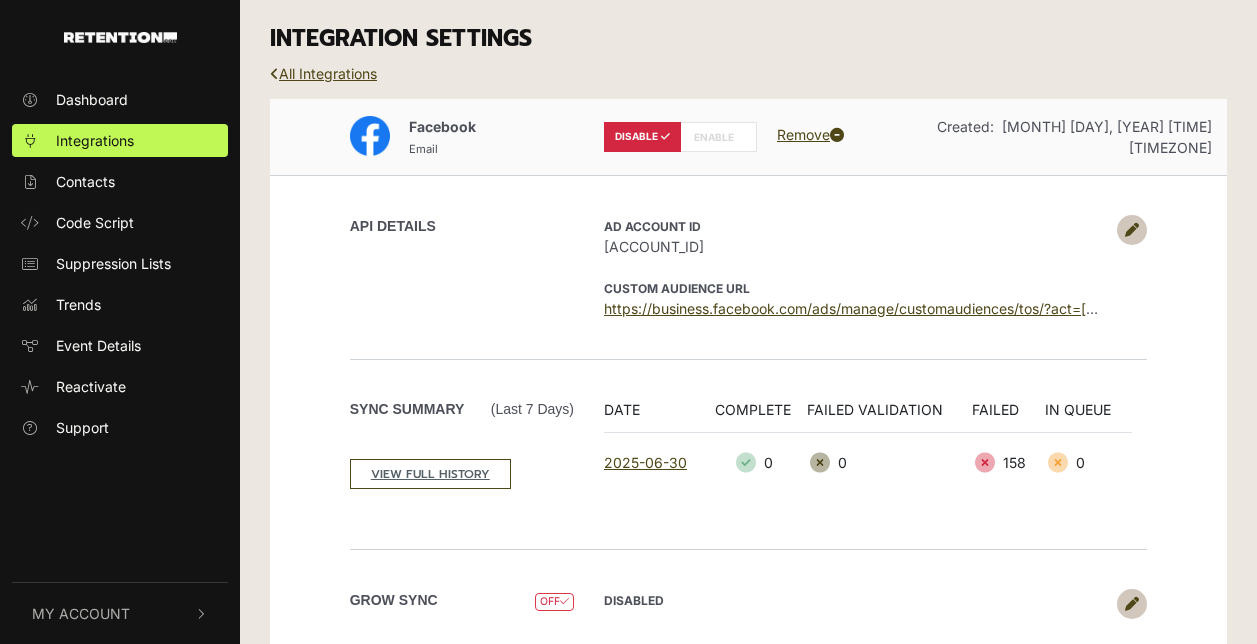 scroll, scrollTop: 0, scrollLeft: 0, axis: both 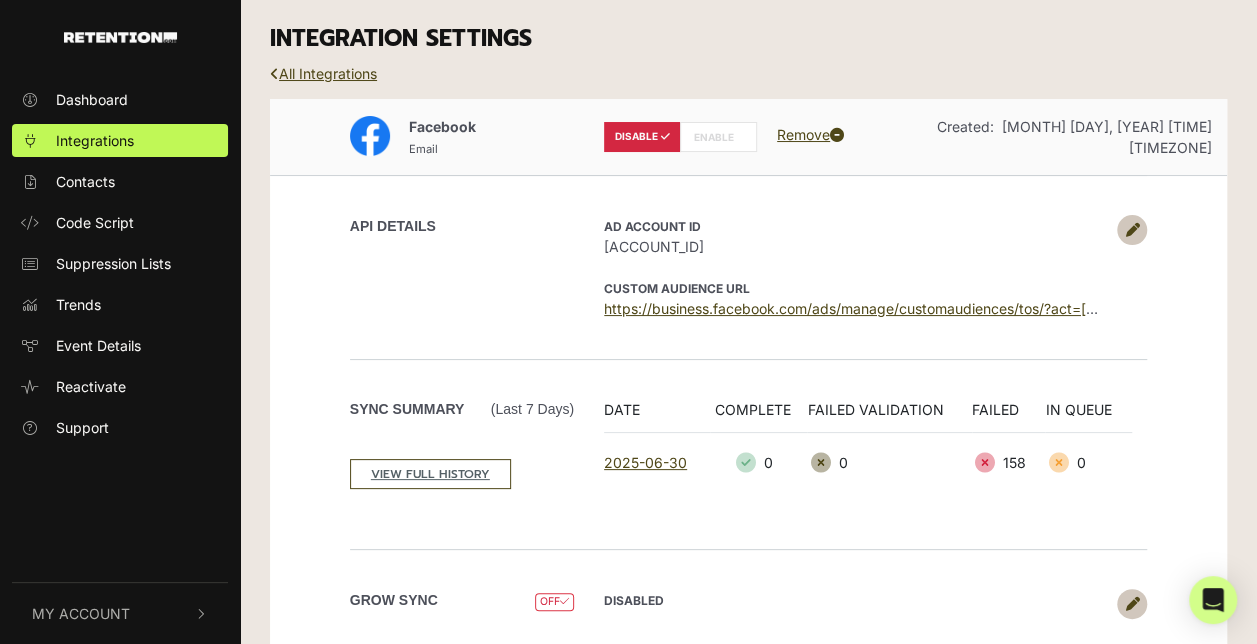 click on "ENABLE" at bounding box center [718, 137] 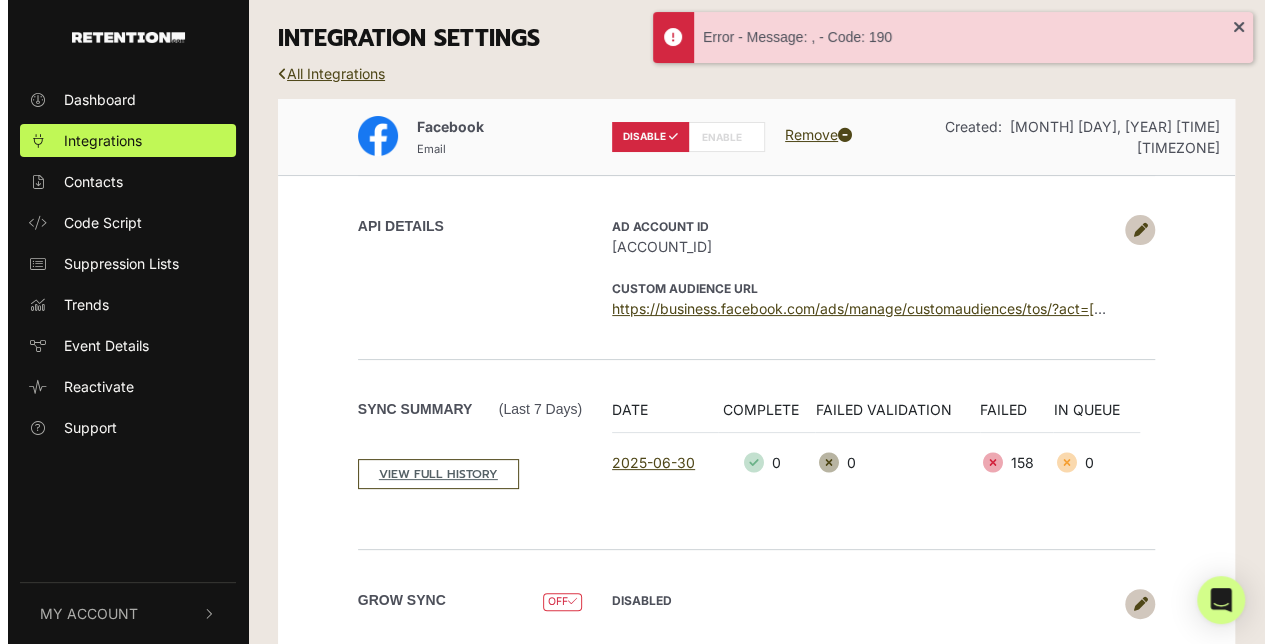 scroll, scrollTop: 56, scrollLeft: 0, axis: vertical 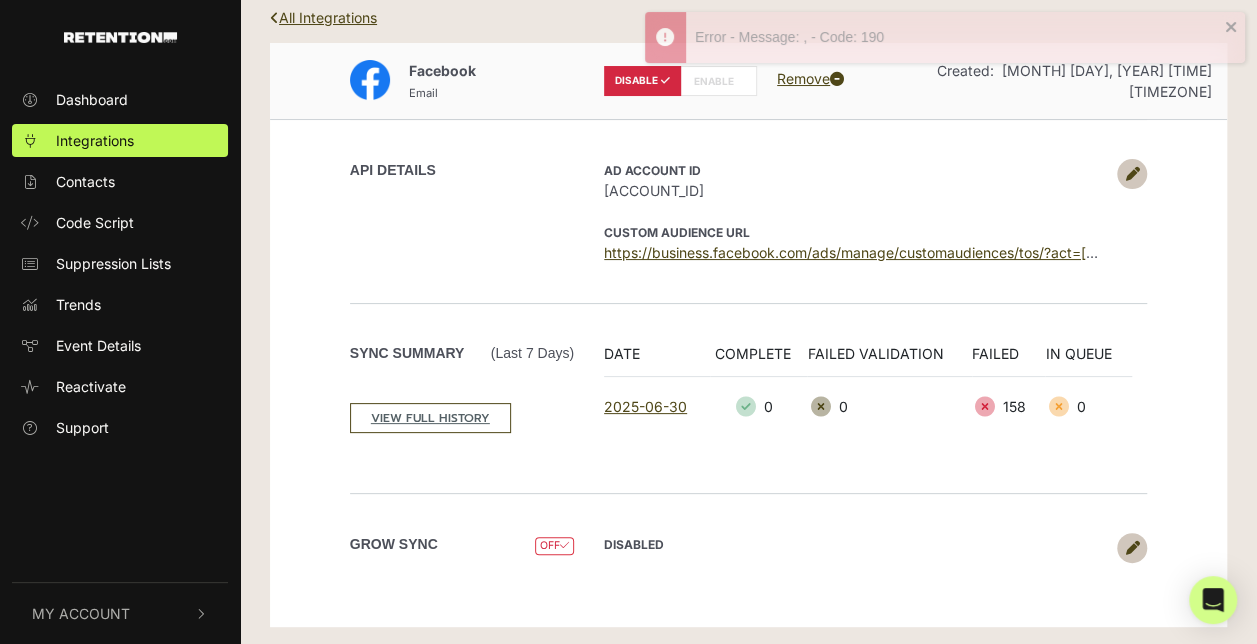click at bounding box center [1132, 174] 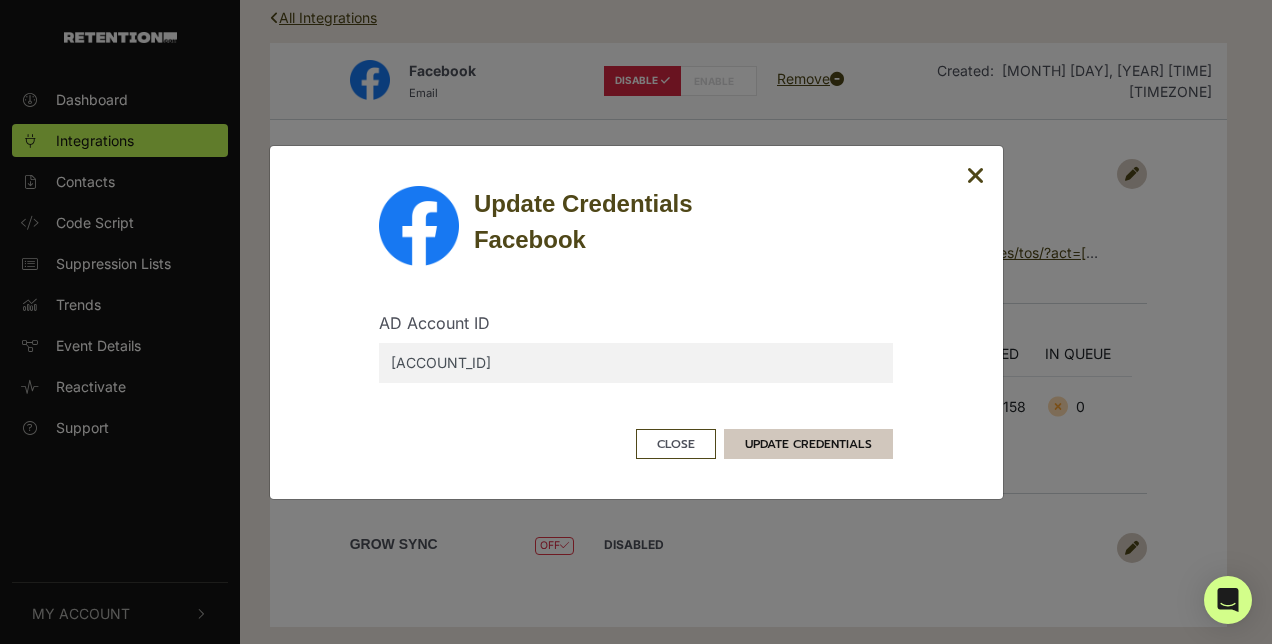click on "UPDATE CREDENTIALS" at bounding box center (808, 444) 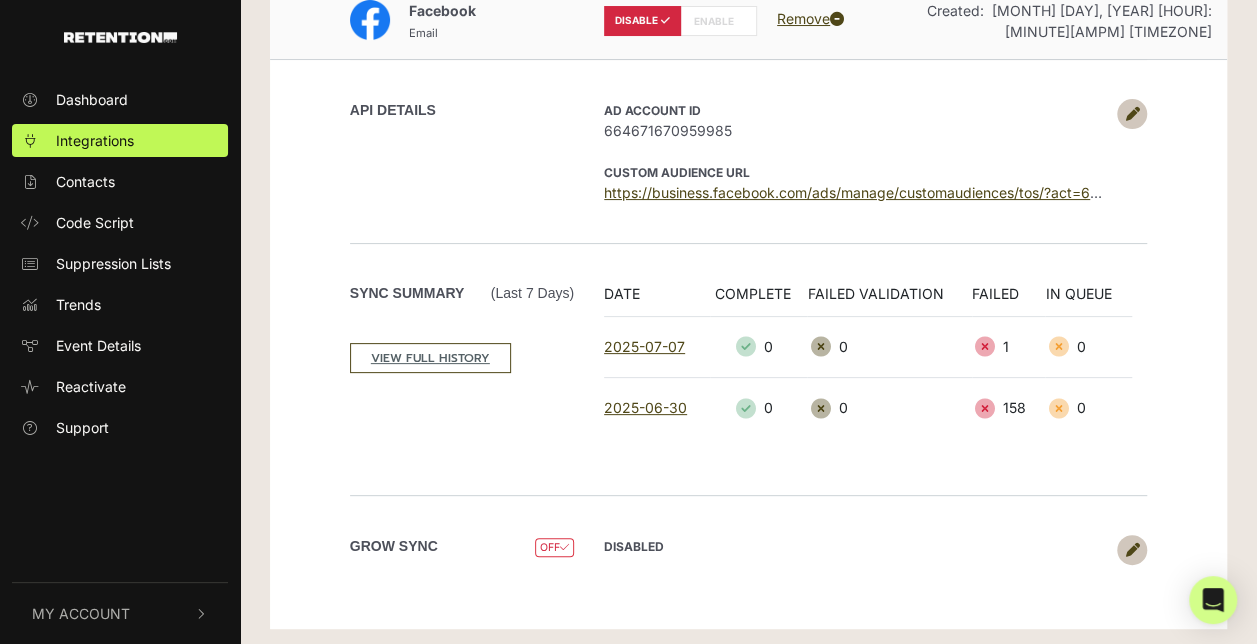 scroll, scrollTop: 0, scrollLeft: 0, axis: both 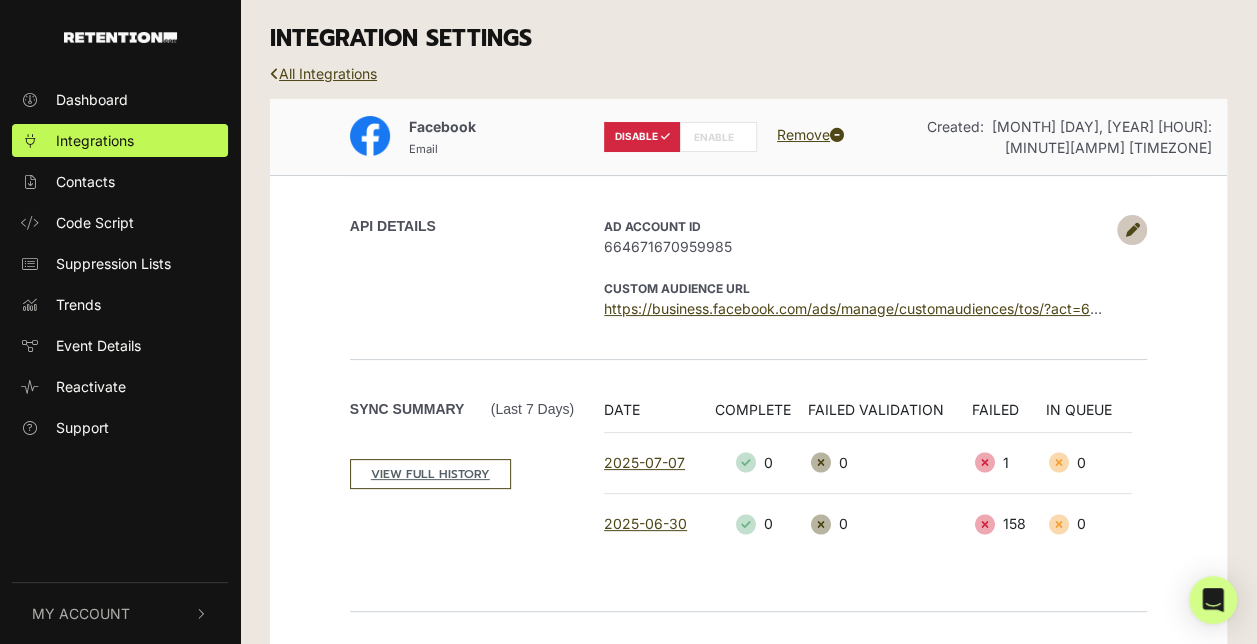 click on "ENABLE" at bounding box center (718, 137) 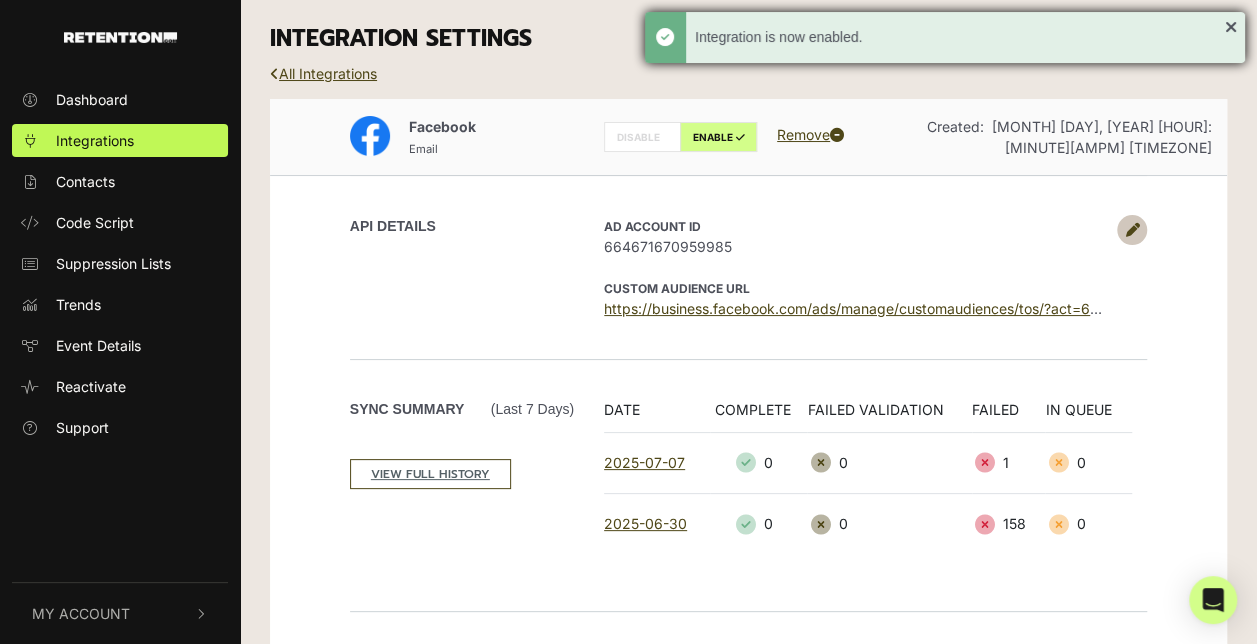click on "Integration is now enabled." at bounding box center (945, 37) 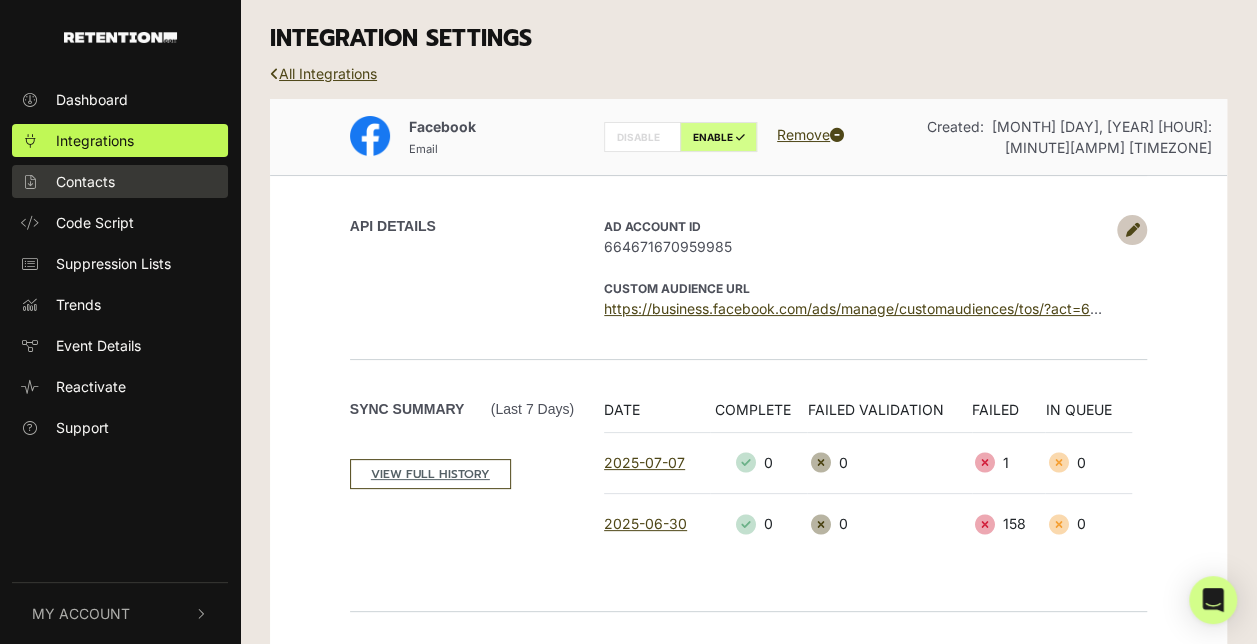 click on "Contacts" at bounding box center (85, 181) 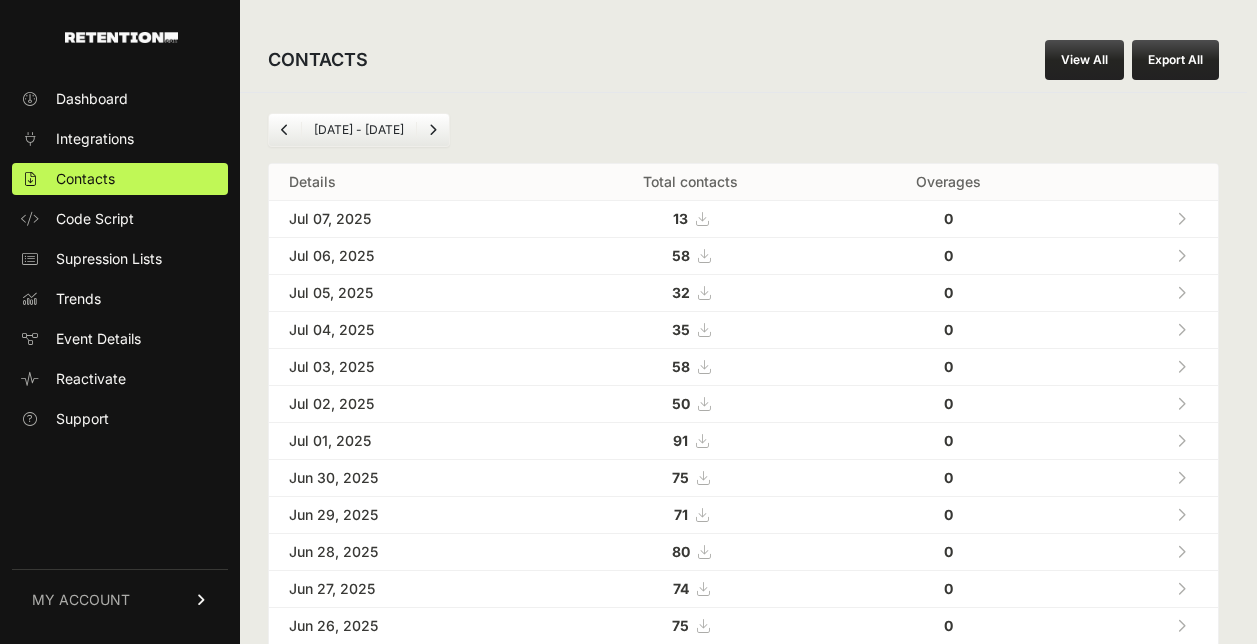 scroll, scrollTop: 0, scrollLeft: 0, axis: both 